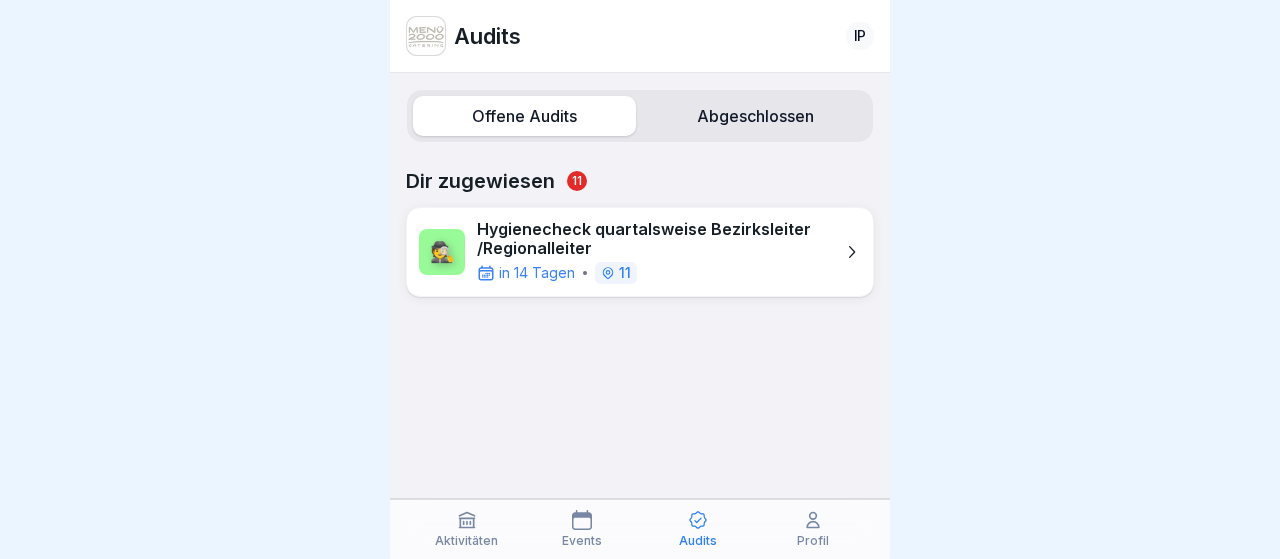 scroll, scrollTop: 0, scrollLeft: 0, axis: both 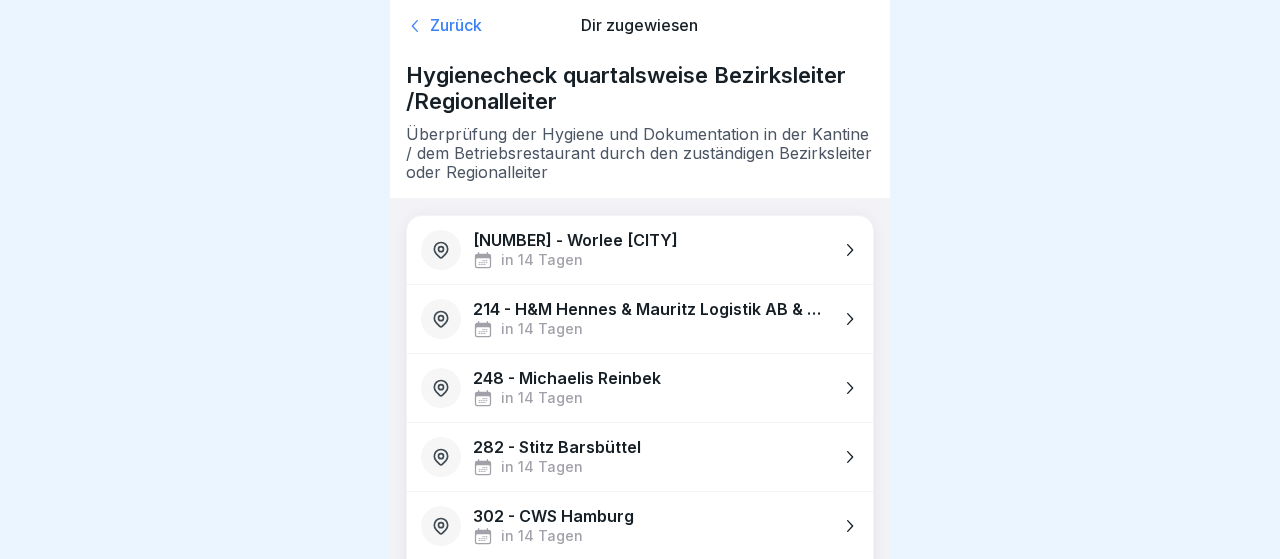 click 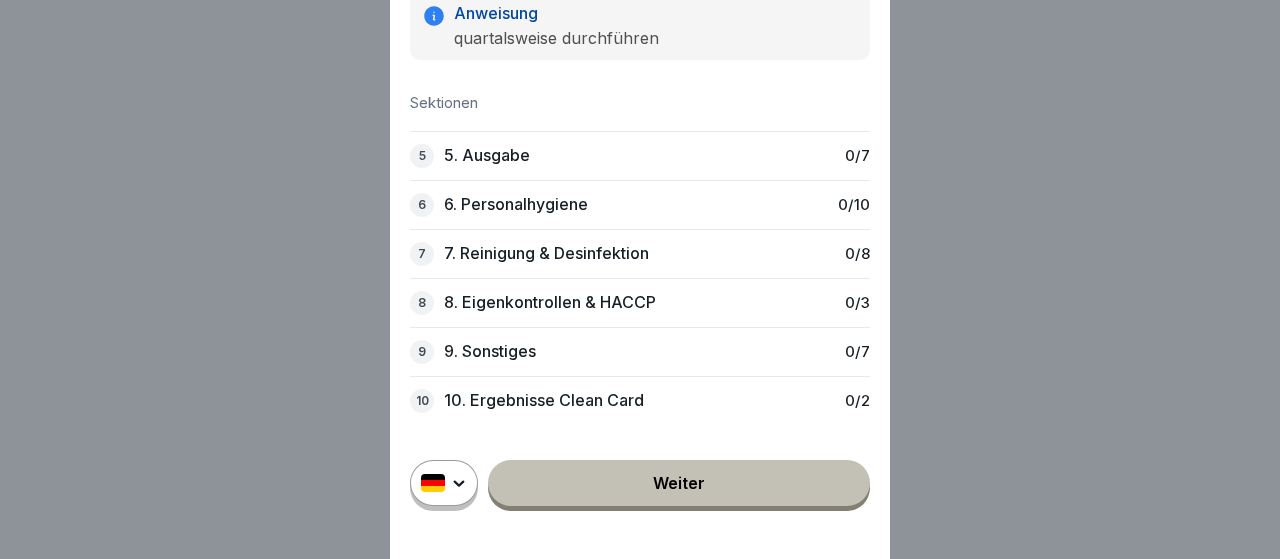 scroll, scrollTop: 0, scrollLeft: 0, axis: both 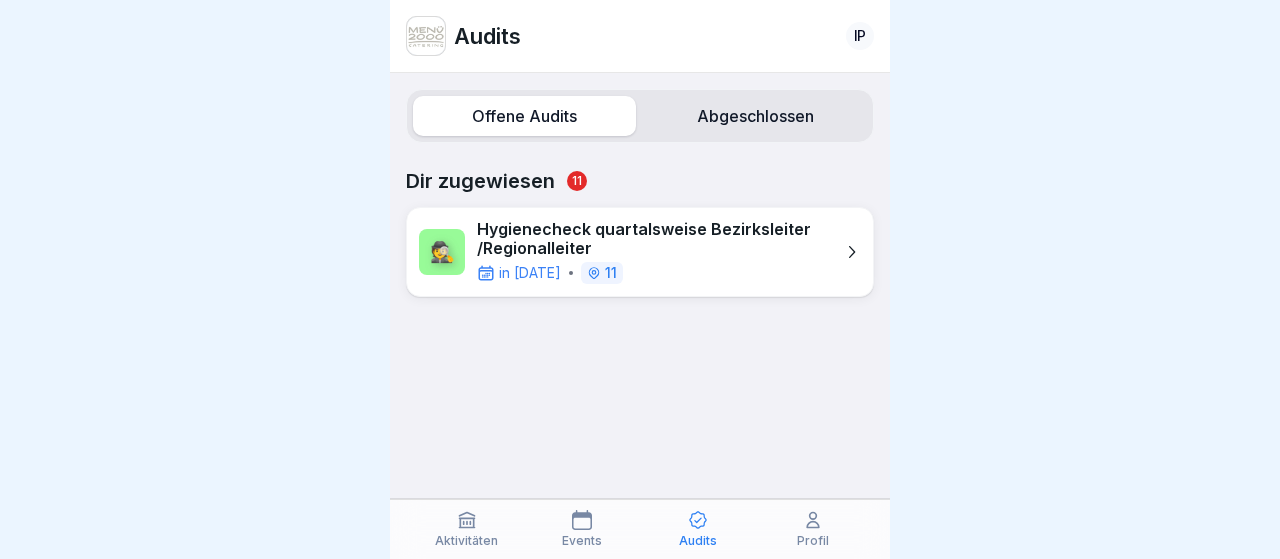 click on "Abgeschlossen" at bounding box center (755, 116) 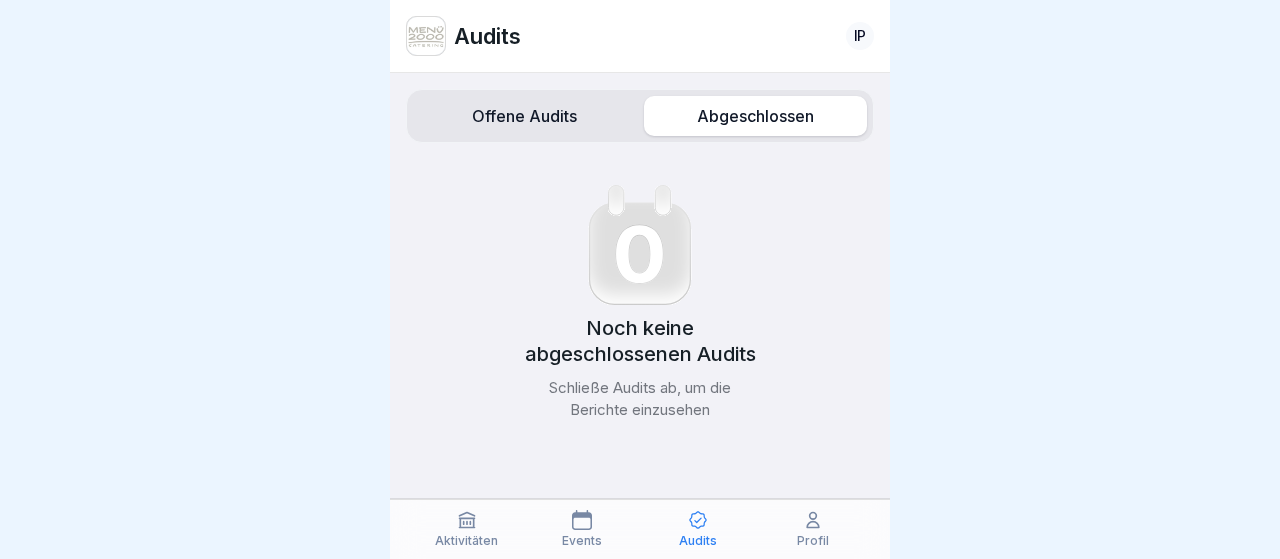 click on "Offene Audits" at bounding box center (524, 116) 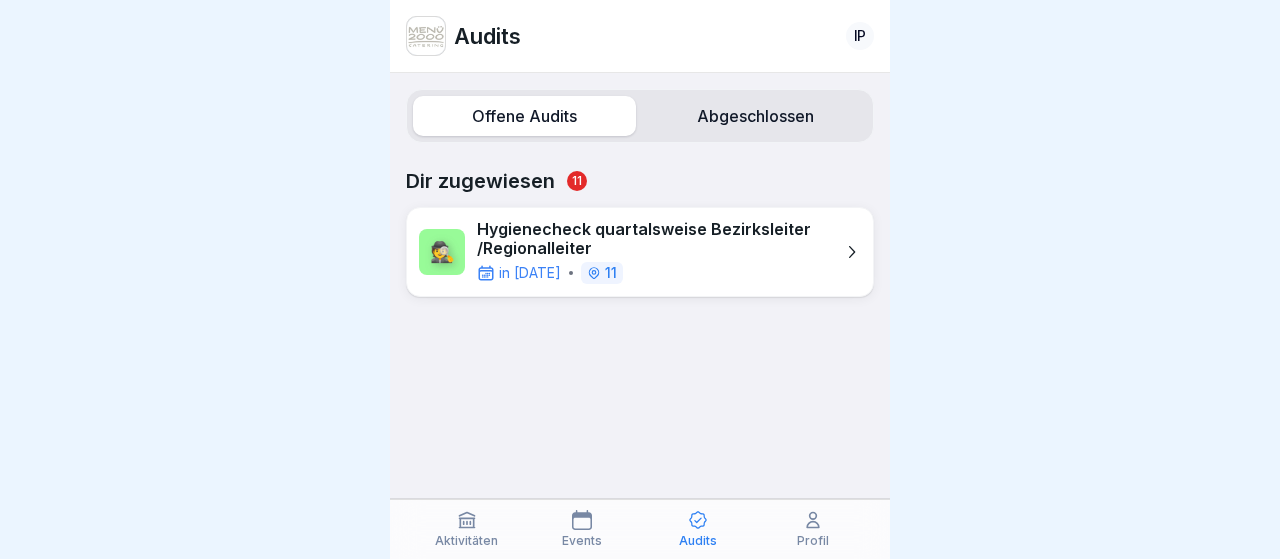 click on "Hygienecheck quartalsweise Bezirksleiter /Regionalleiter" at bounding box center [655, 239] 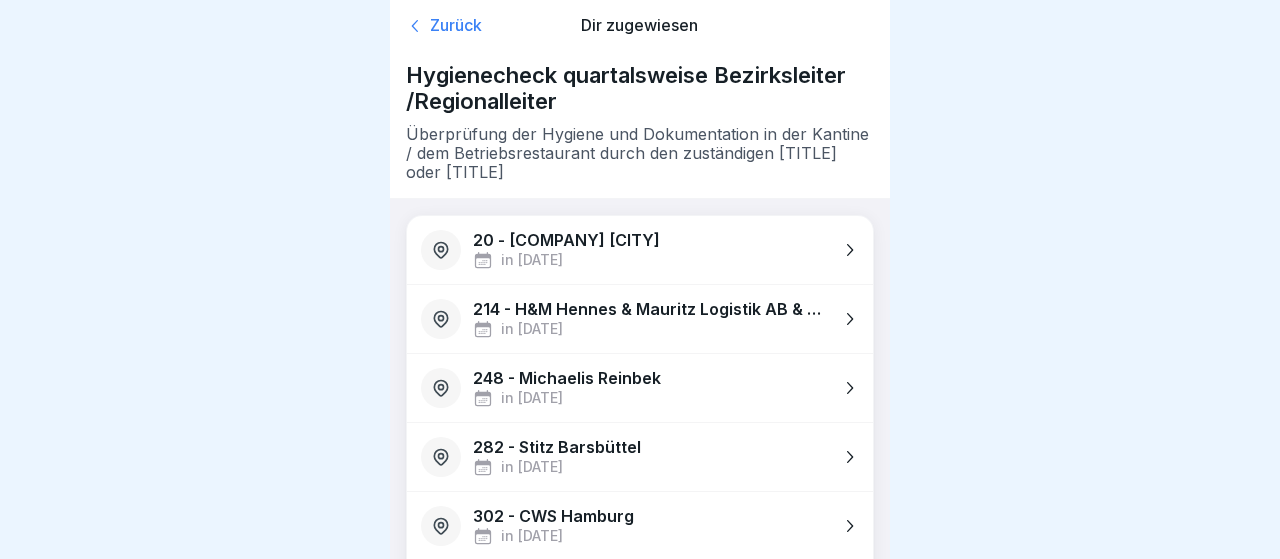 click on "248 - [COMPANY] in [DATE]" at bounding box center [640, 388] 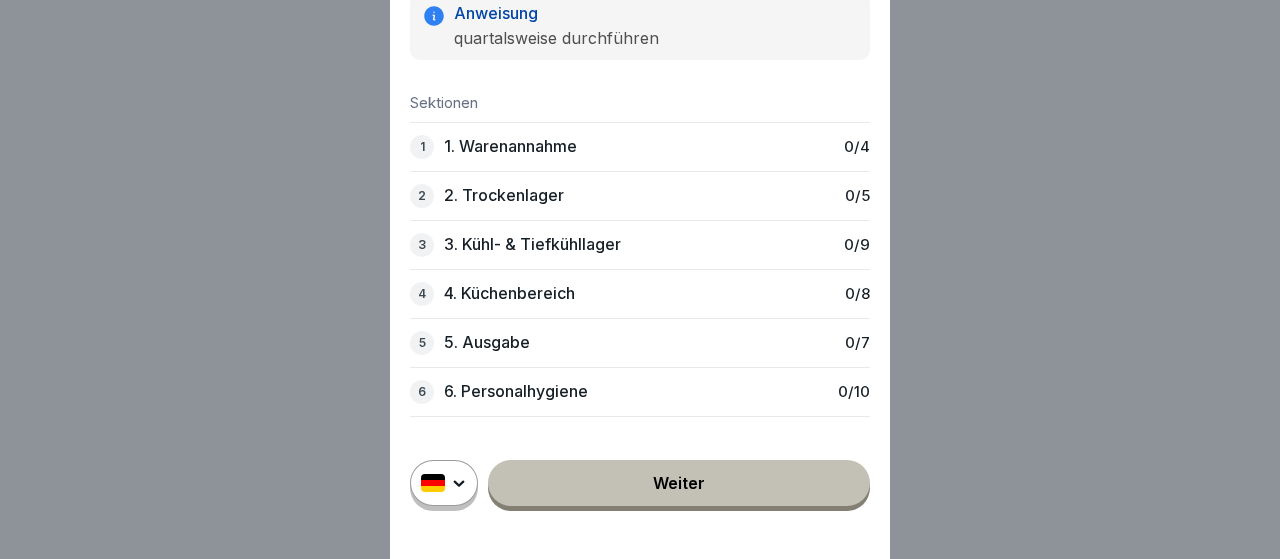 click on "1. Warenannahme" at bounding box center [510, 146] 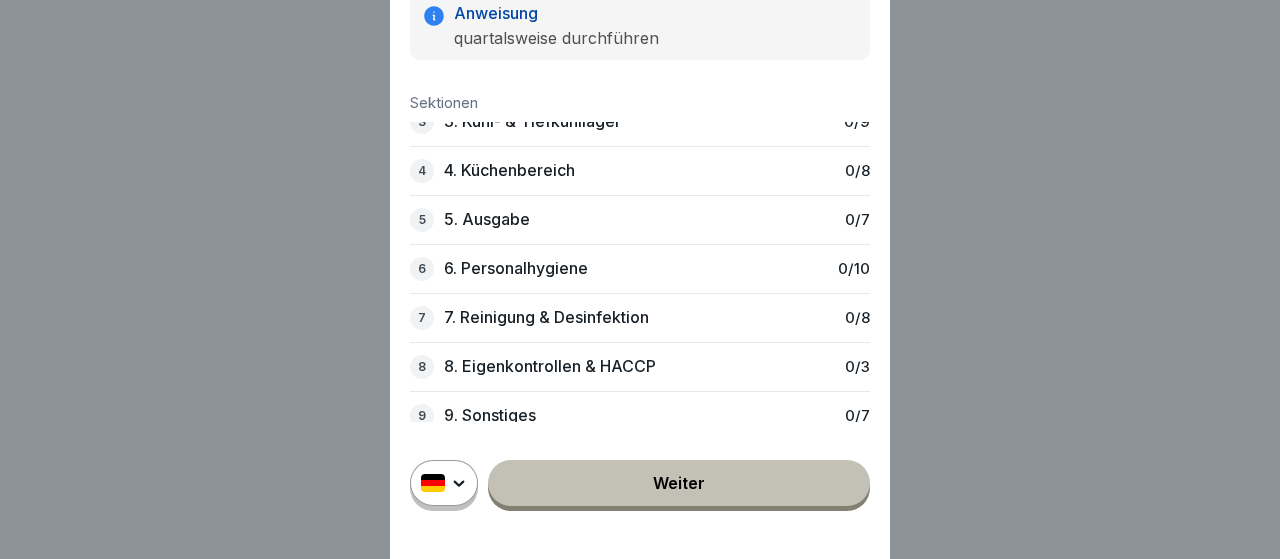scroll, scrollTop: 0, scrollLeft: 0, axis: both 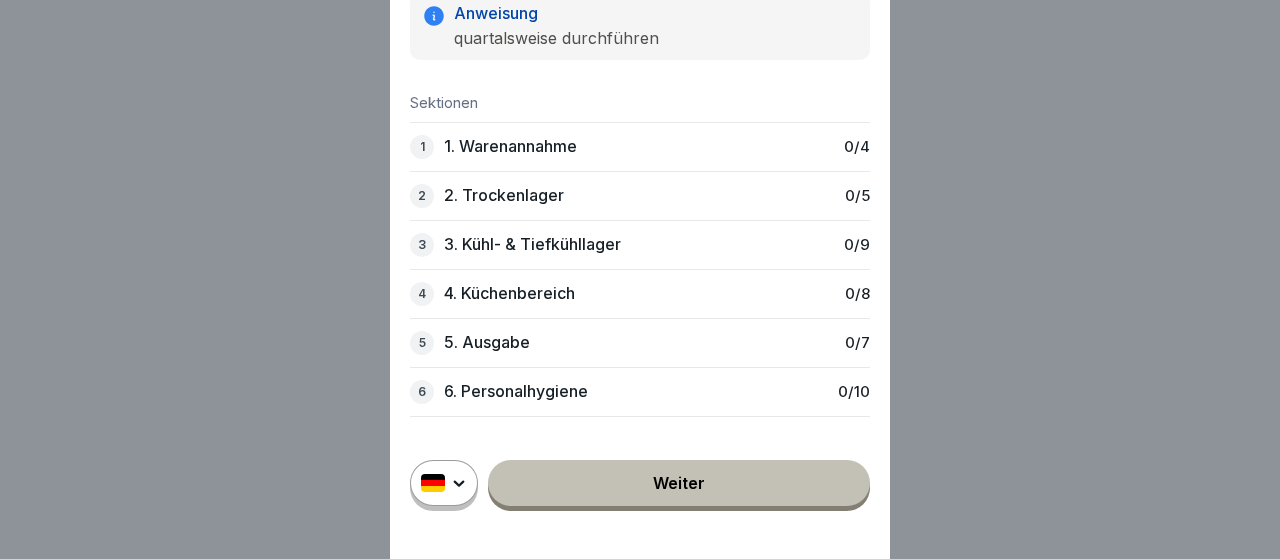 click on "1. Warenannahme" at bounding box center (510, 146) 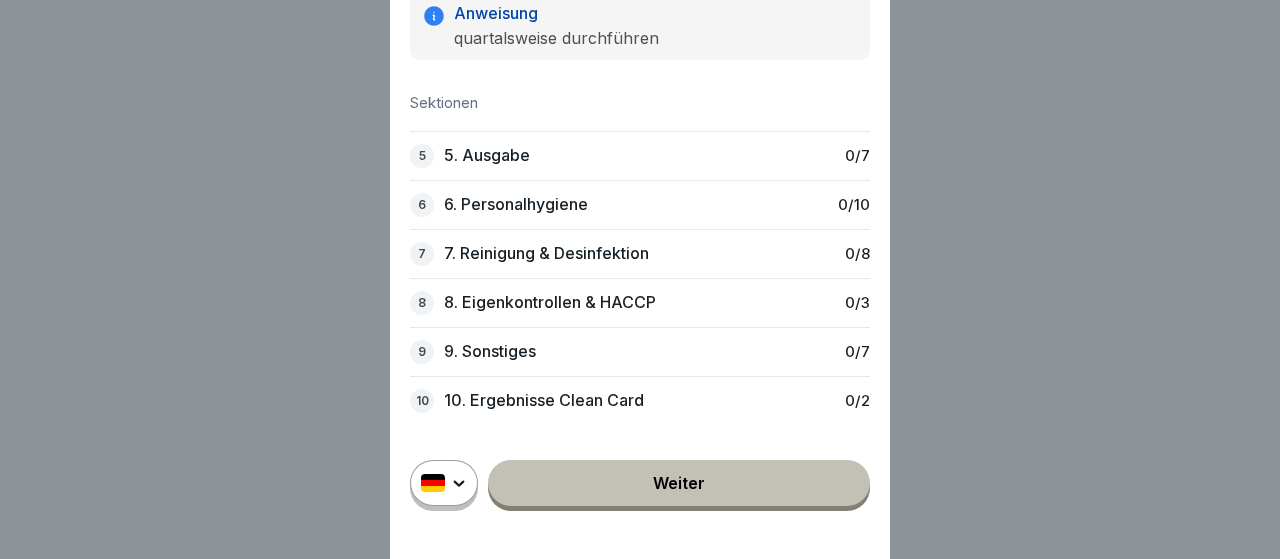 click on "Weiter" at bounding box center (679, 483) 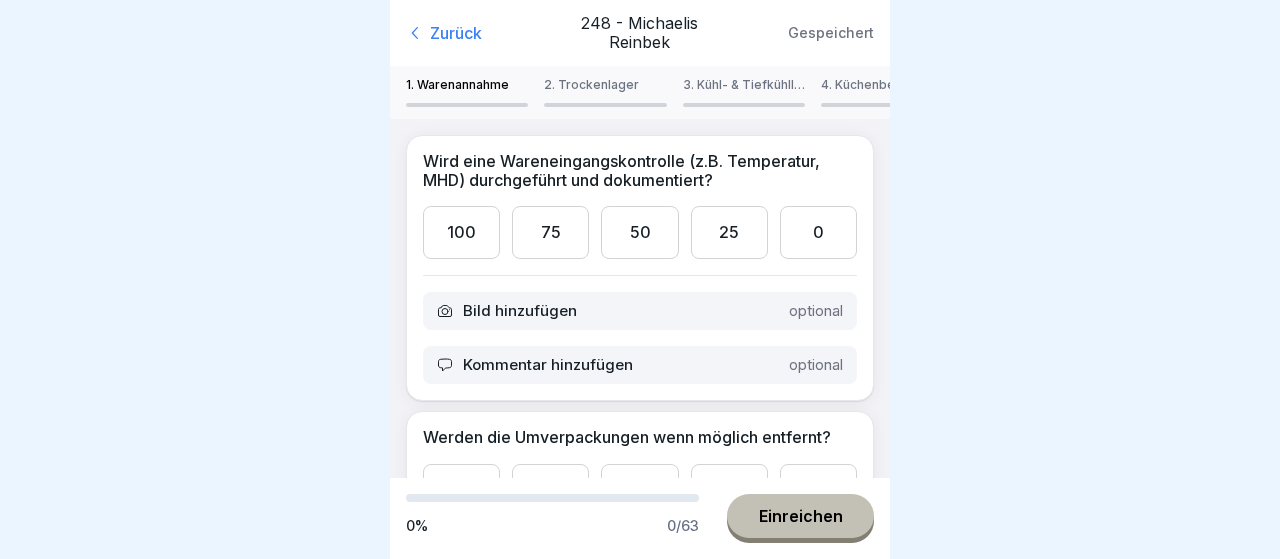 click on "Bild hinzufügen" at bounding box center [520, 311] 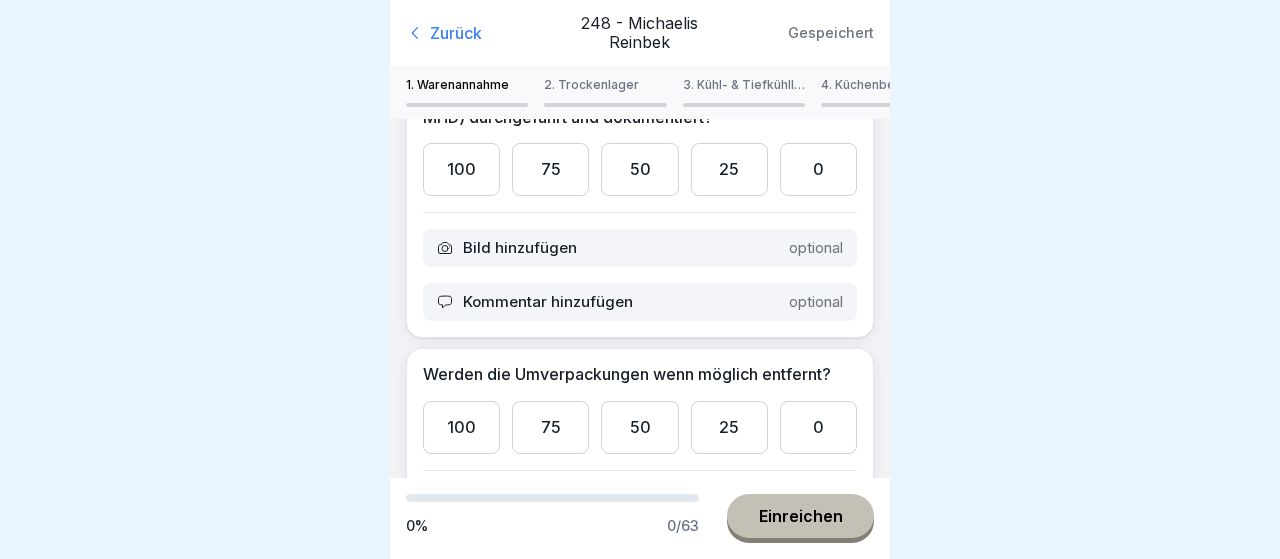 scroll, scrollTop: 0, scrollLeft: 0, axis: both 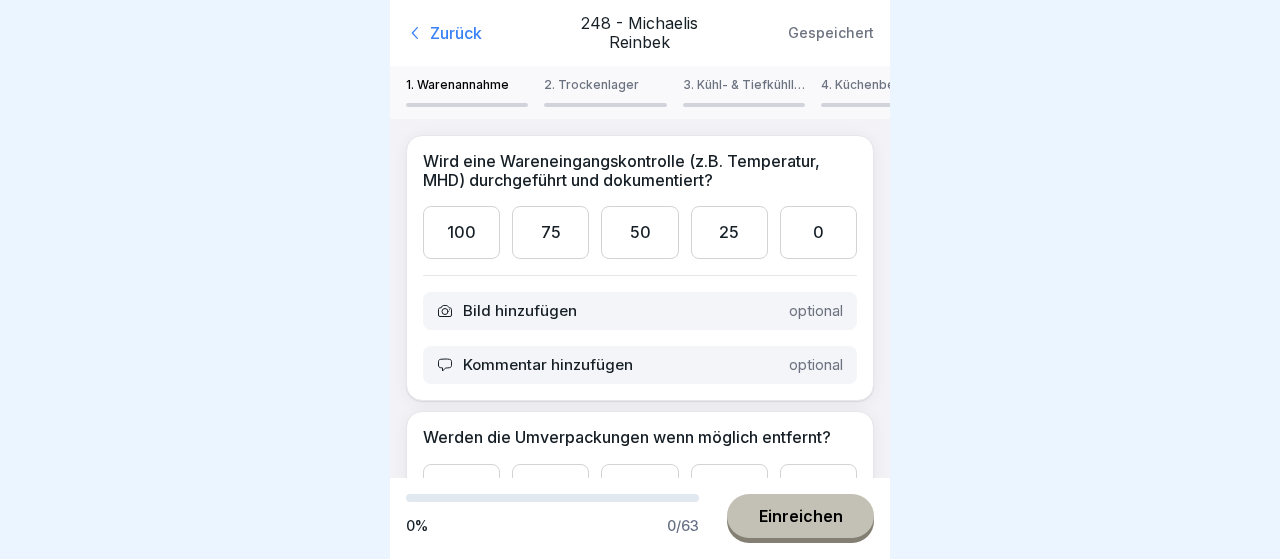 click on "2. Trockenlager" at bounding box center (605, 85) 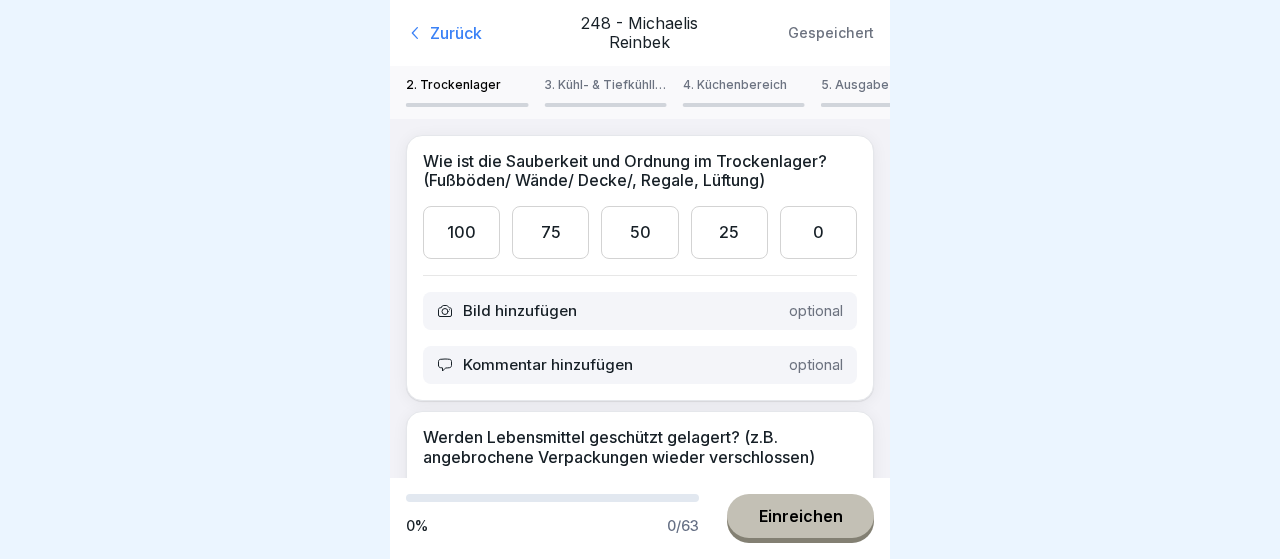 click on "Zurück" at bounding box center (480, 33) 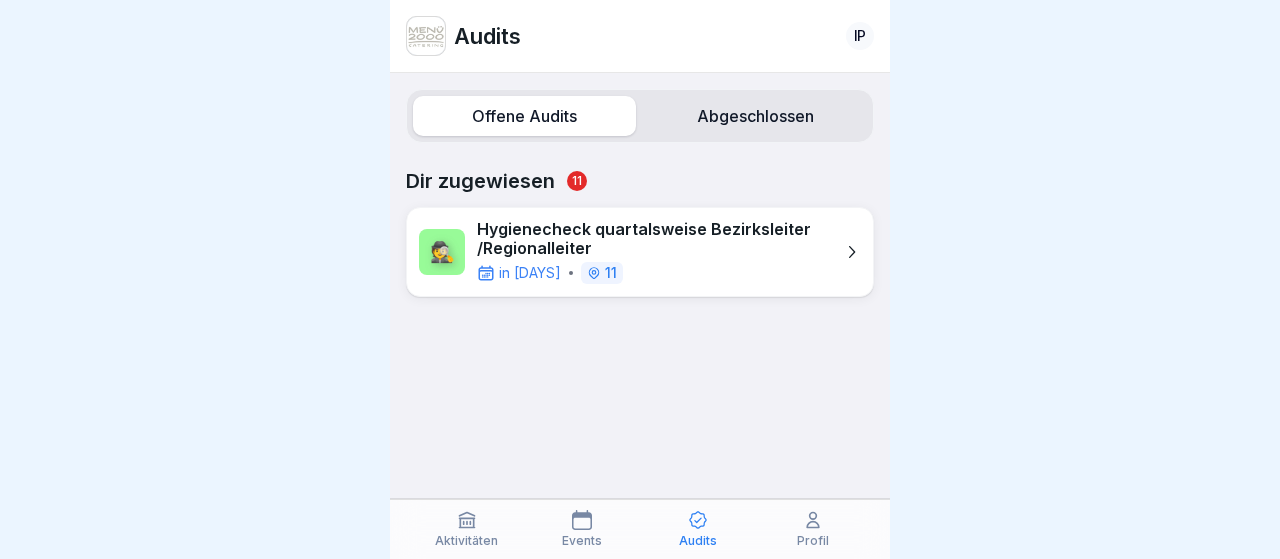 scroll, scrollTop: 0, scrollLeft: 0, axis: both 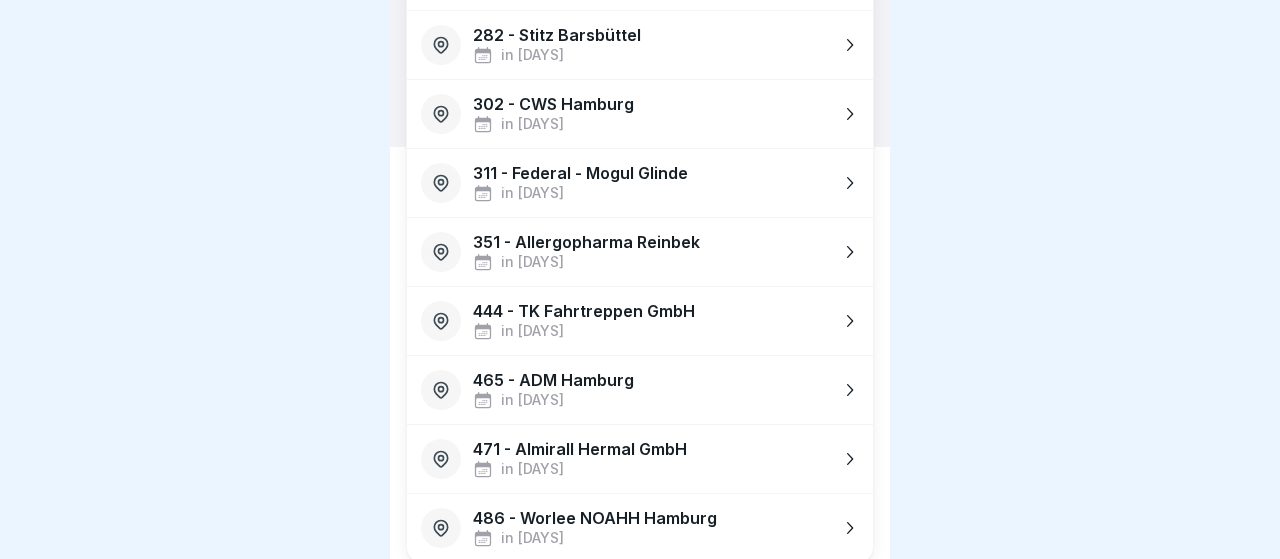 click on "486 - Worlee NOAHH Hamburg" at bounding box center [595, 518] 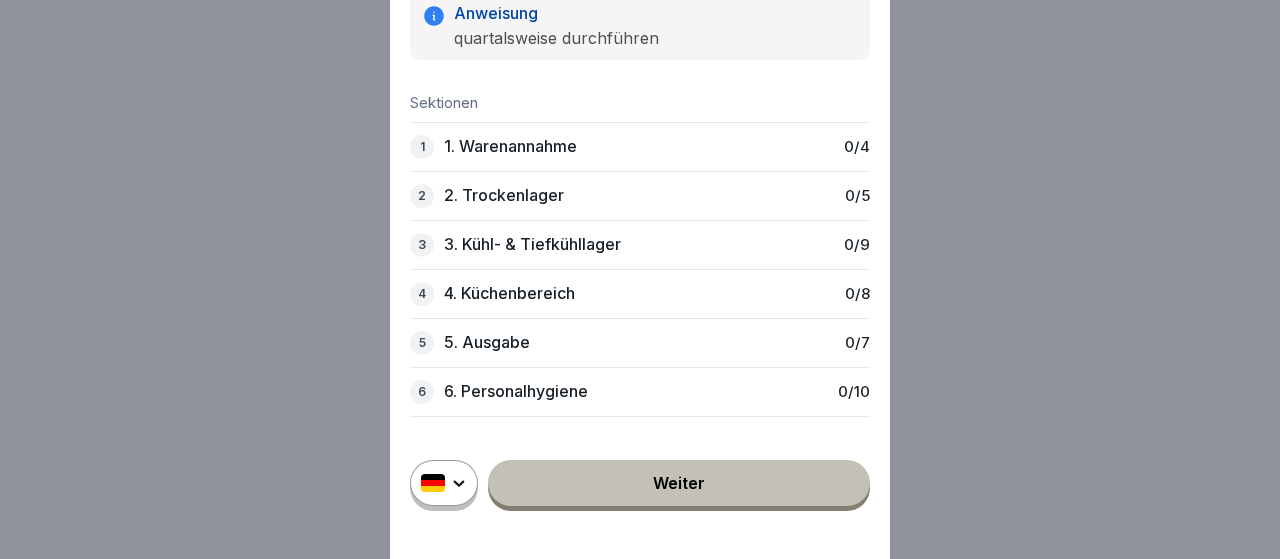 click on "1. Warenannahme" at bounding box center (510, 146) 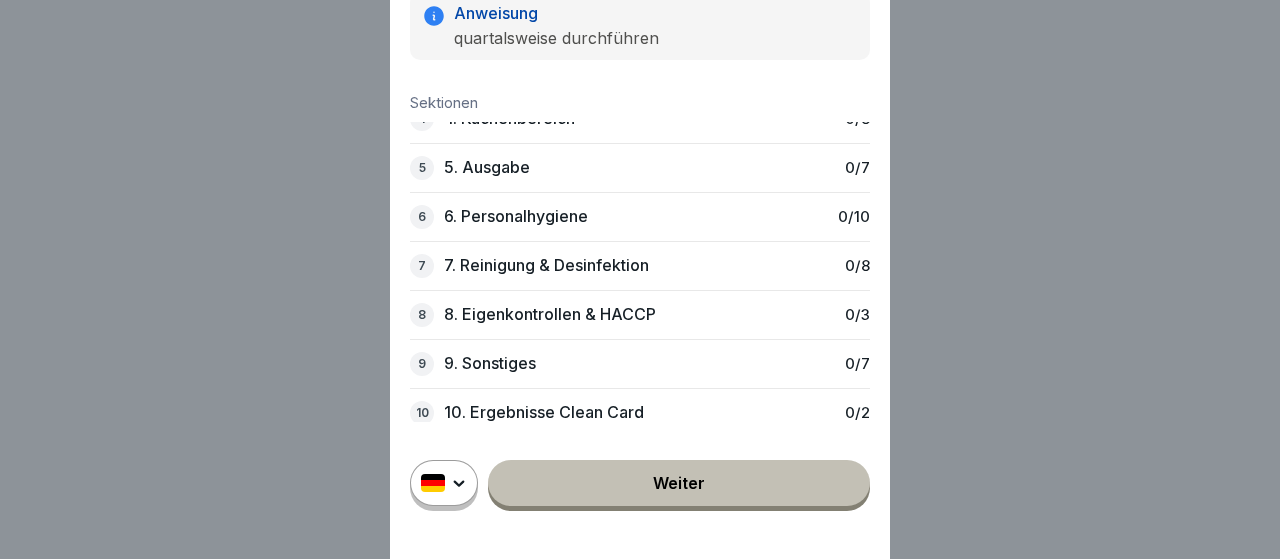 scroll, scrollTop: 187, scrollLeft: 0, axis: vertical 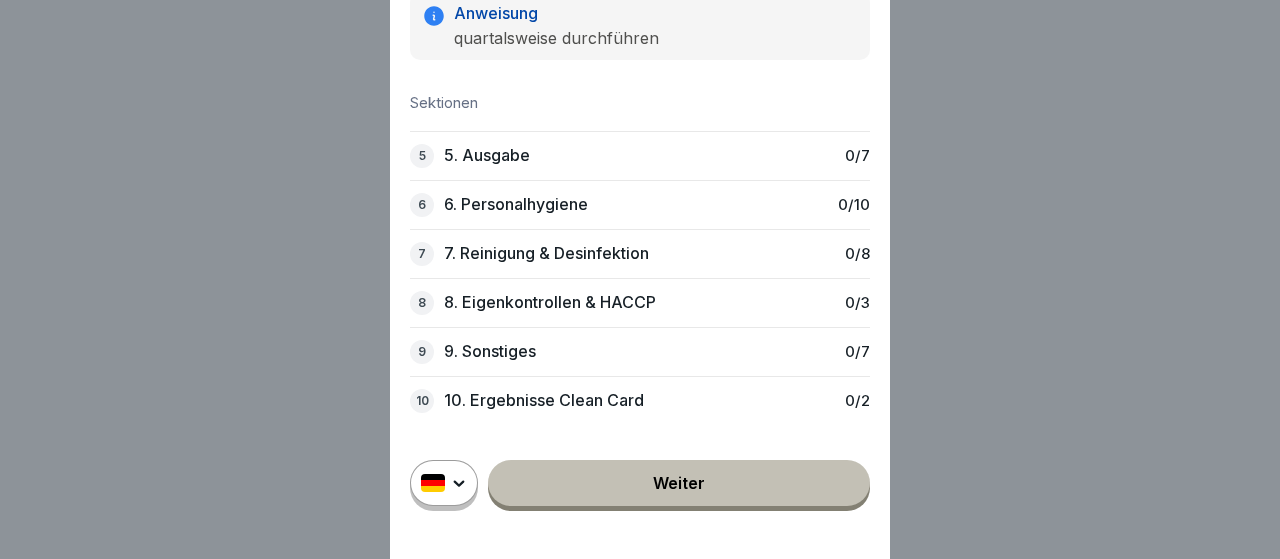 click on "Weiter" at bounding box center (679, 483) 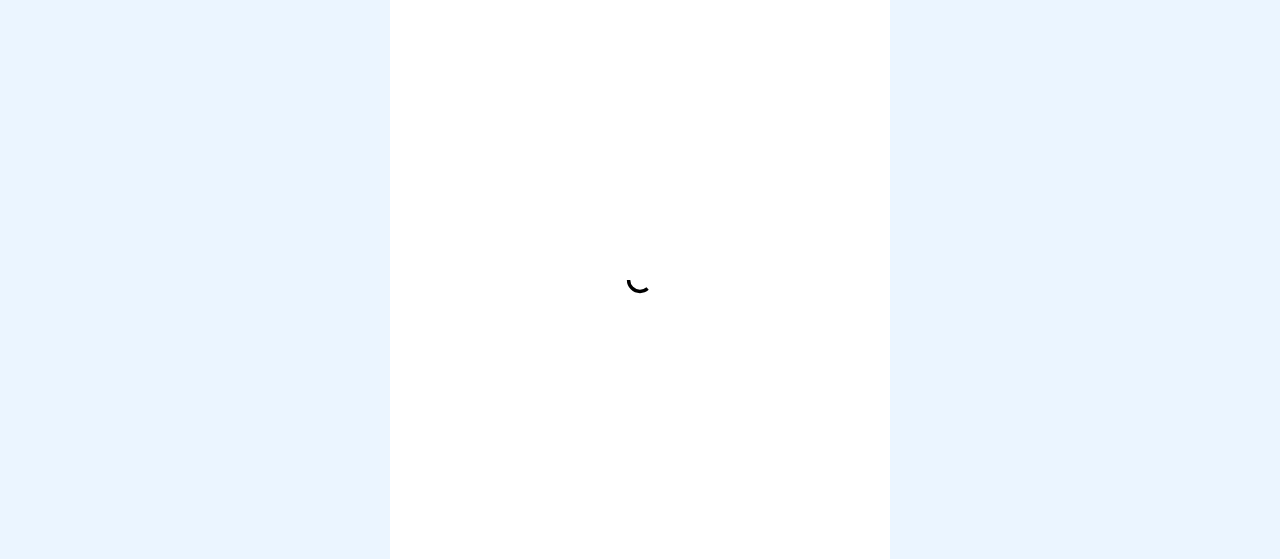 scroll, scrollTop: 0, scrollLeft: 0, axis: both 